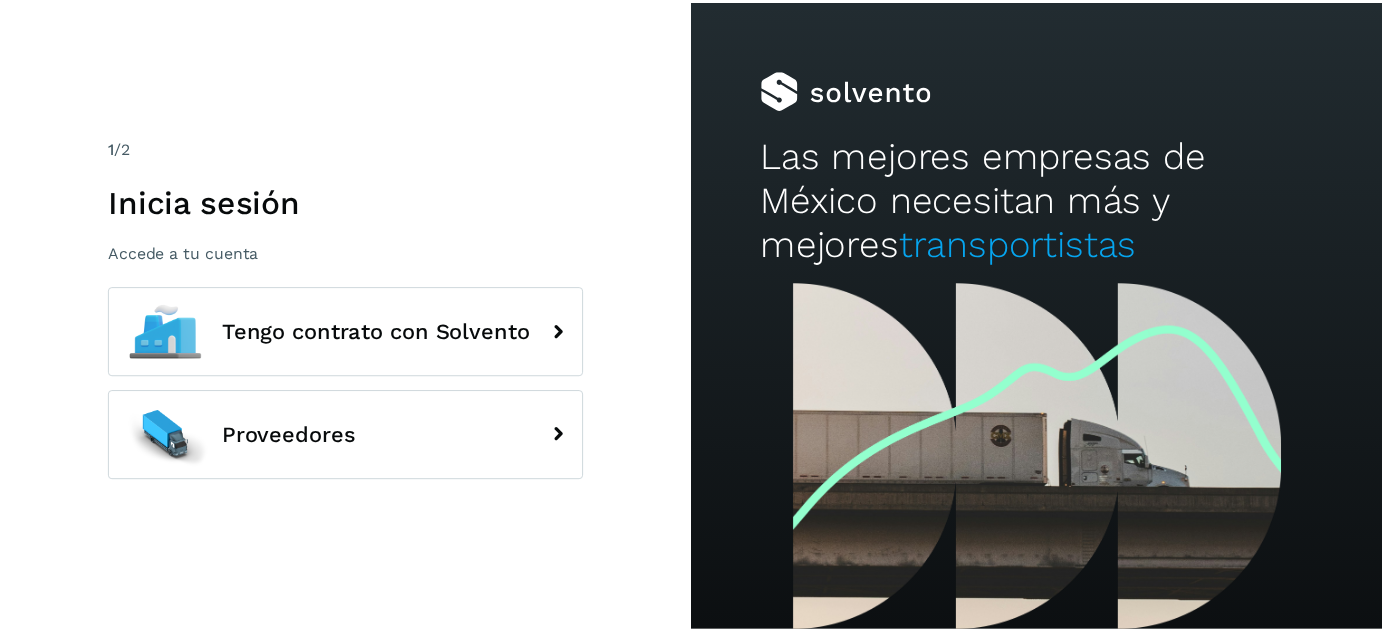 scroll, scrollTop: 0, scrollLeft: 0, axis: both 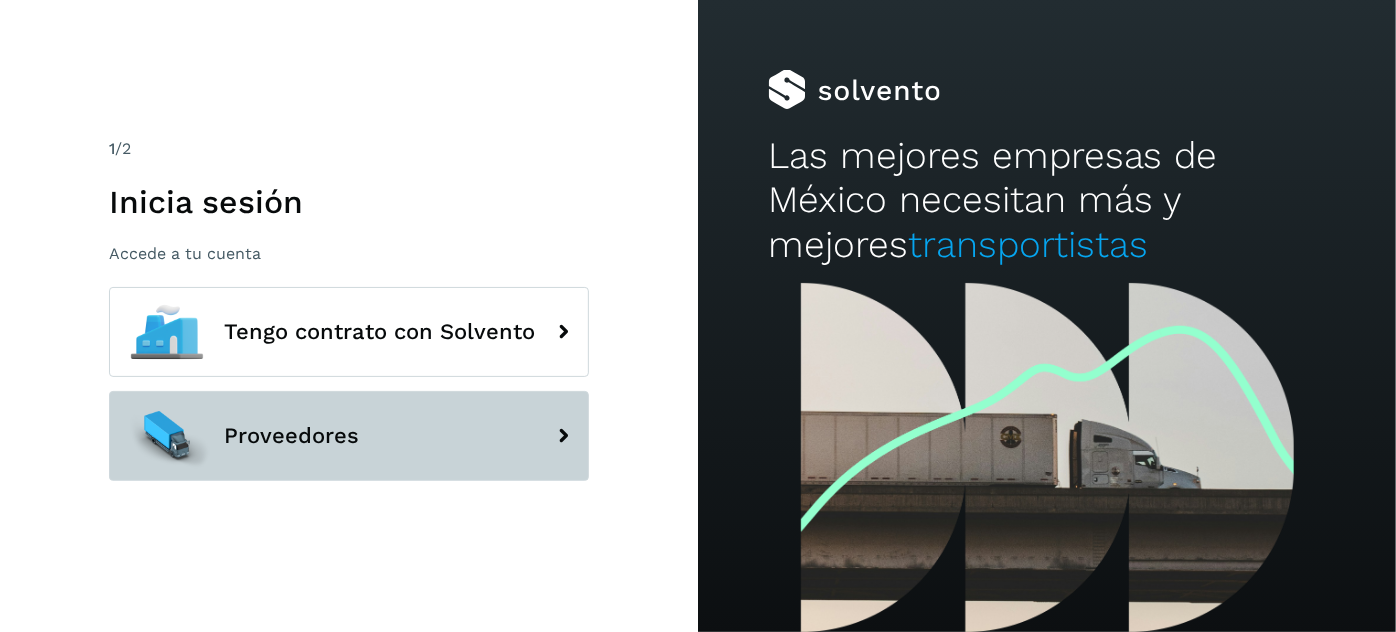 click on "Proveedores" at bounding box center [349, 436] 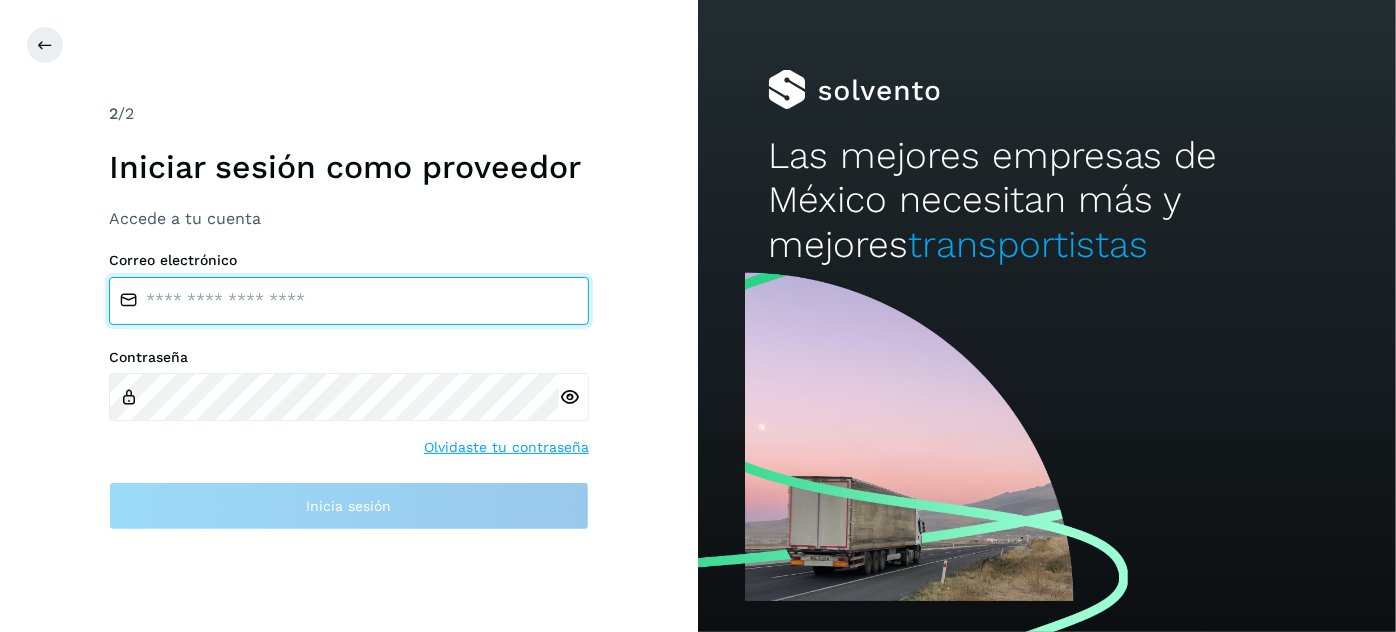 type on "**********" 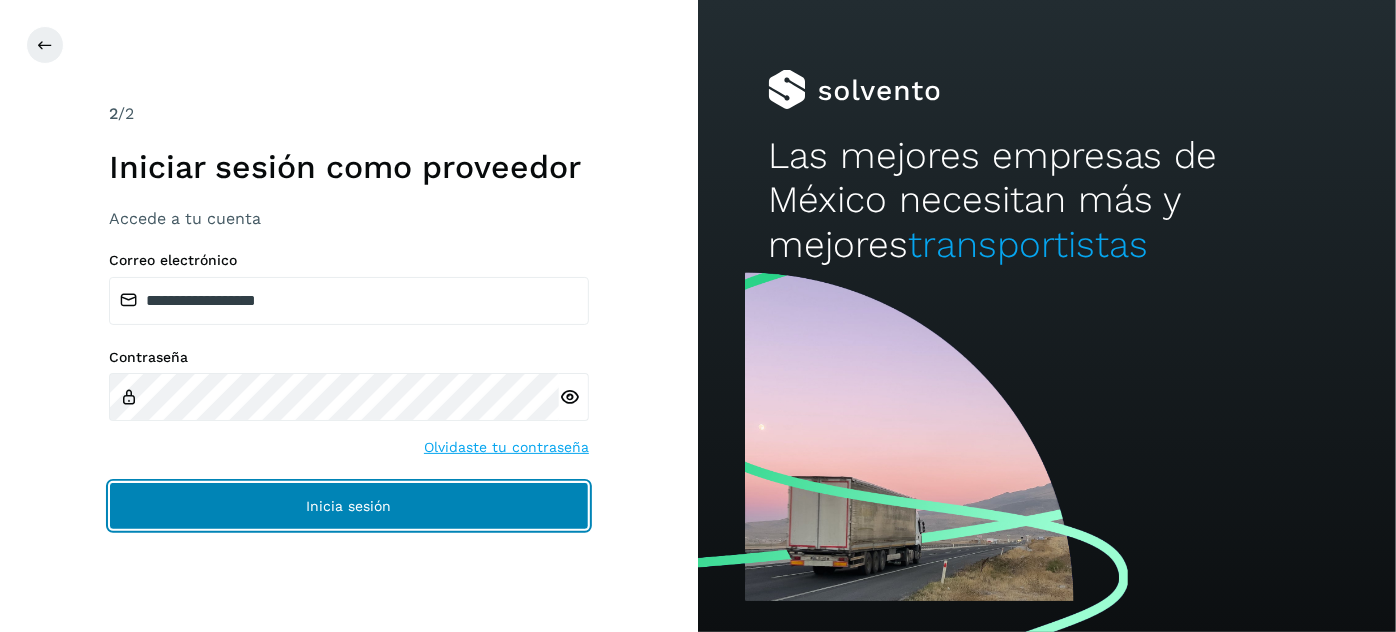 click on "Inicia sesión" at bounding box center (349, 506) 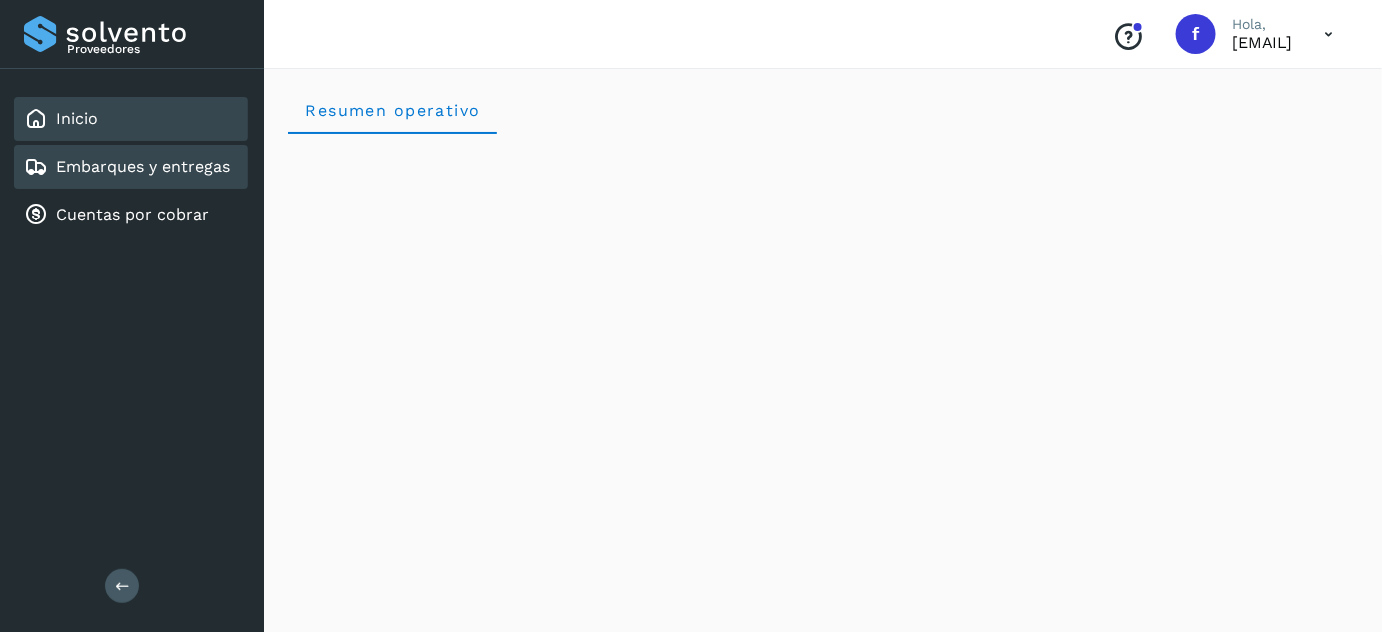click on "Embarques y entregas" at bounding box center (143, 166) 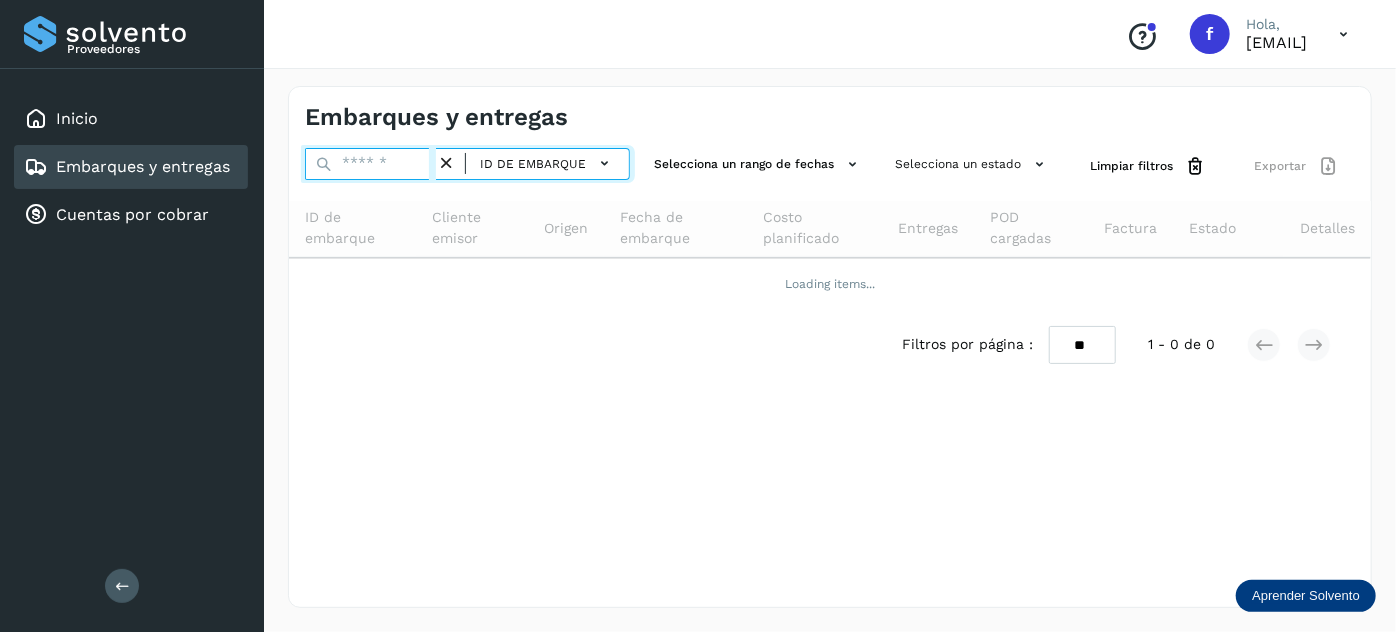 click at bounding box center [370, 164] 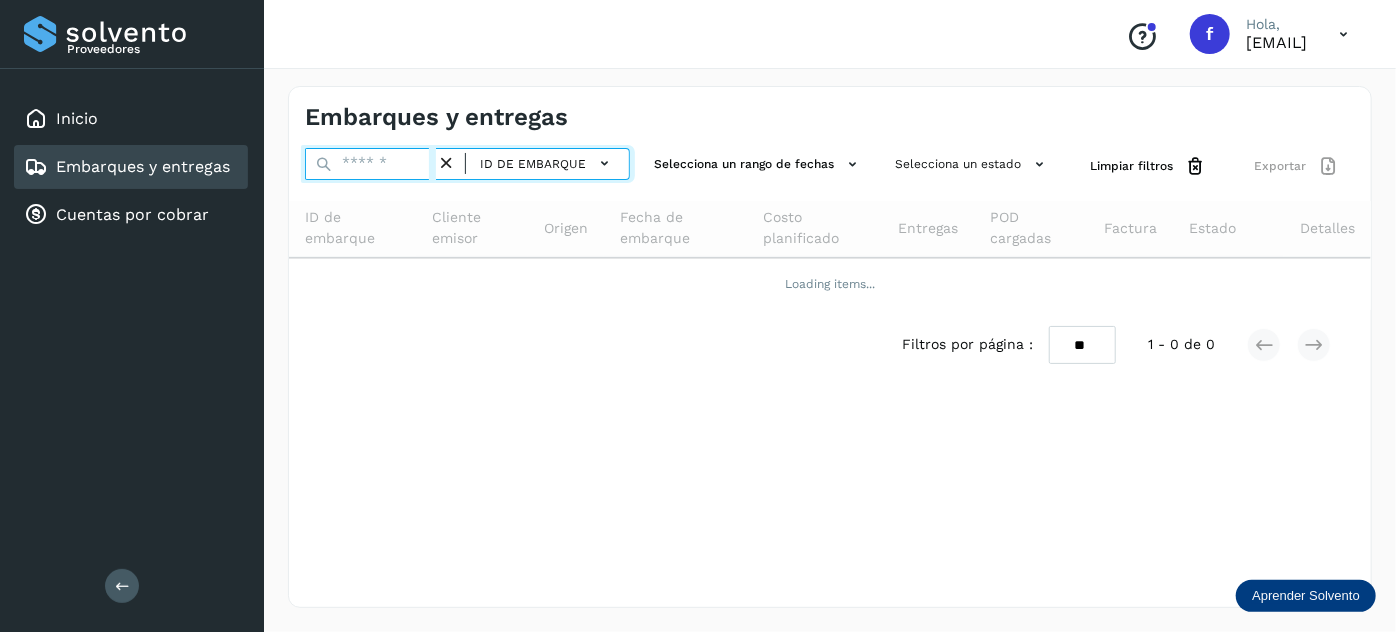 paste on "**********" 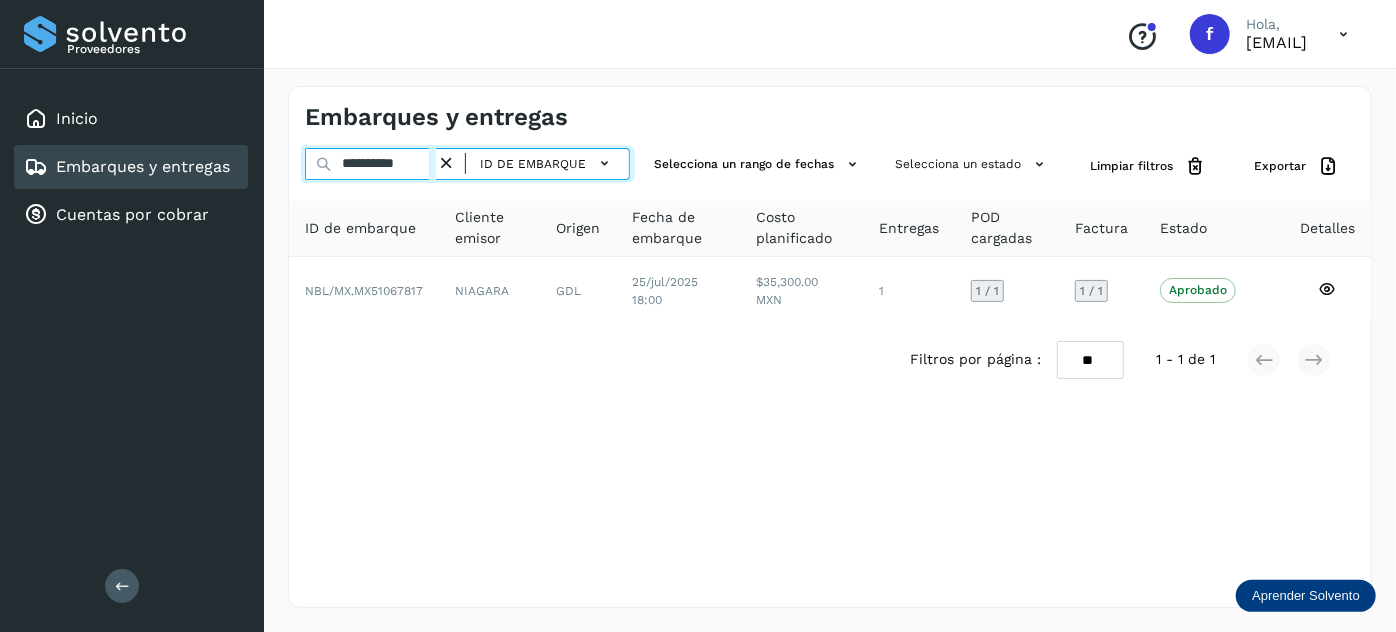 click on "**********" at bounding box center (370, 164) 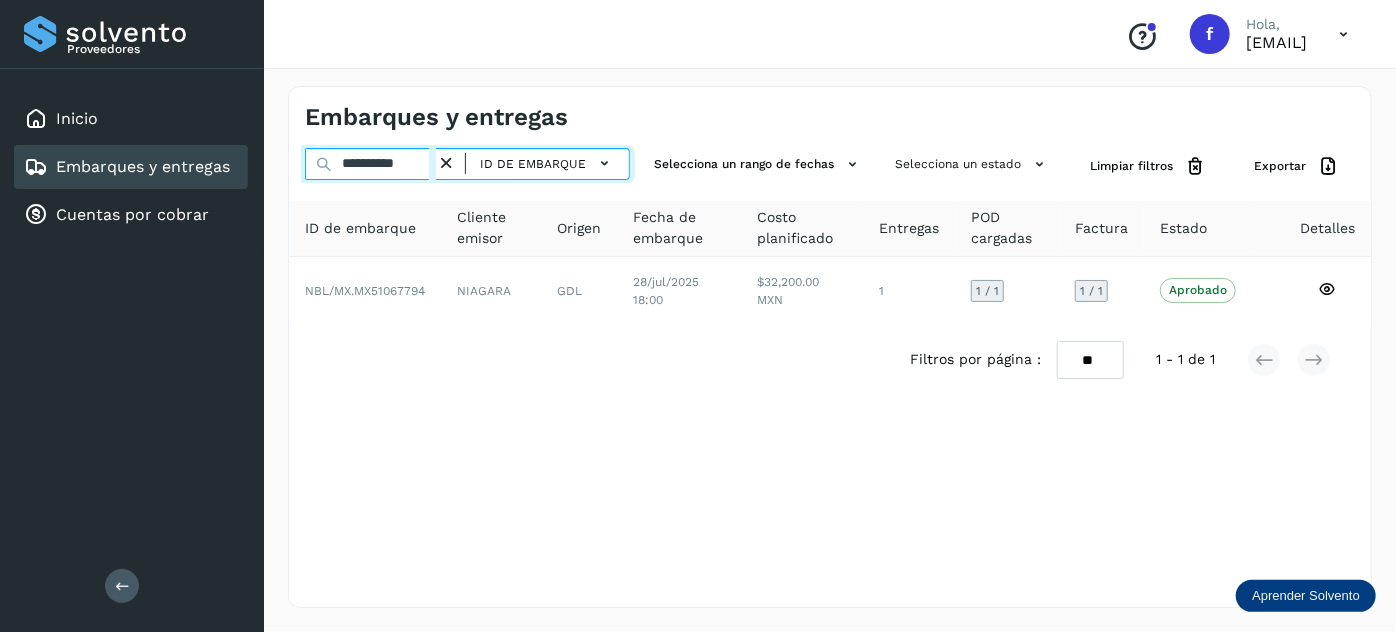 click on "**********" at bounding box center (370, 164) 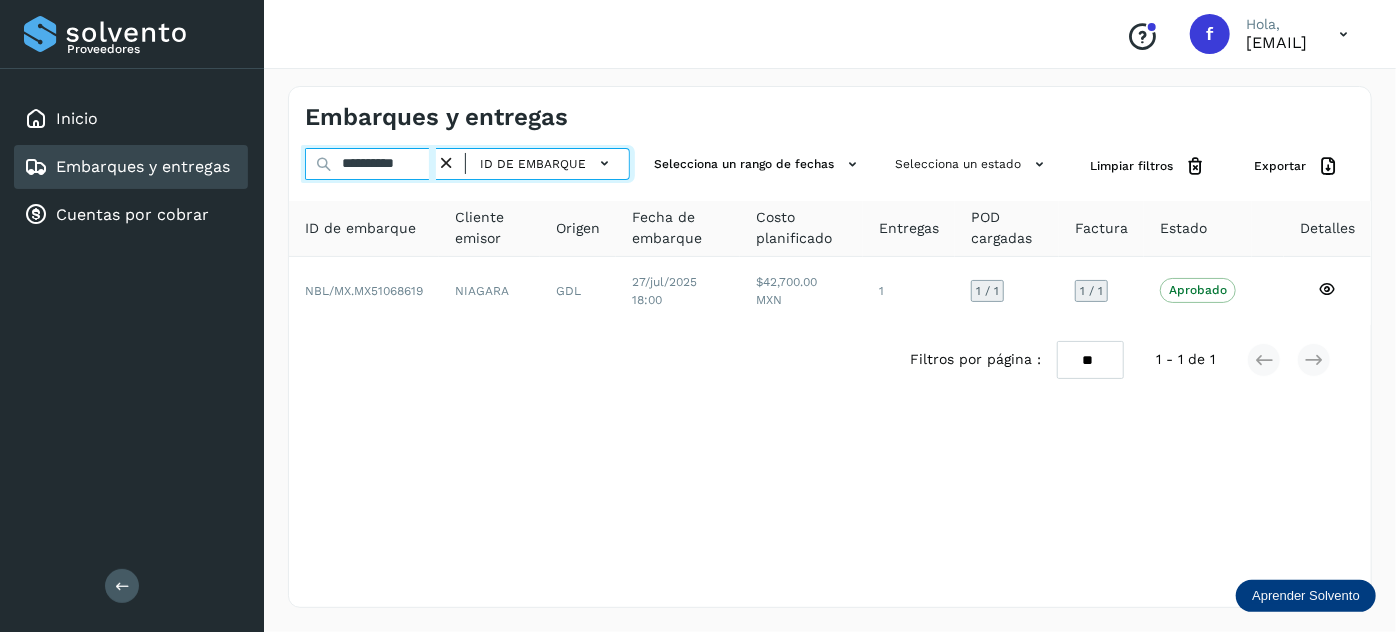 click on "**********" at bounding box center [370, 164] 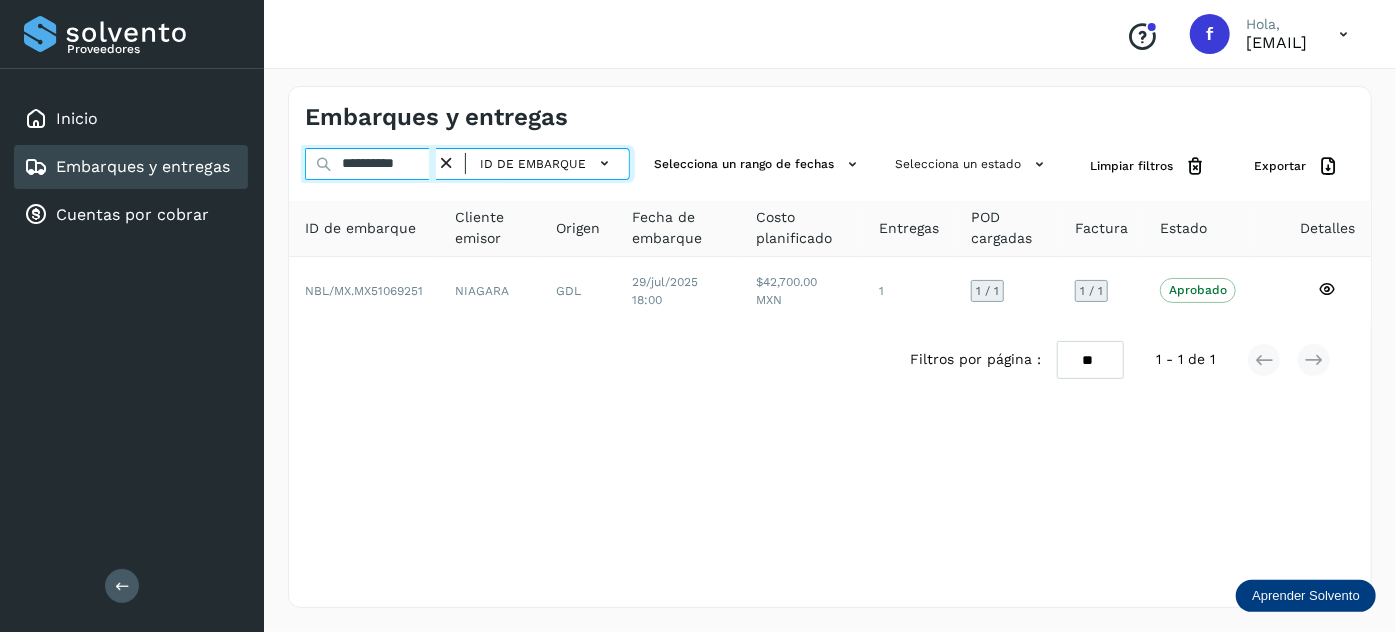 click on "**********" at bounding box center [370, 164] 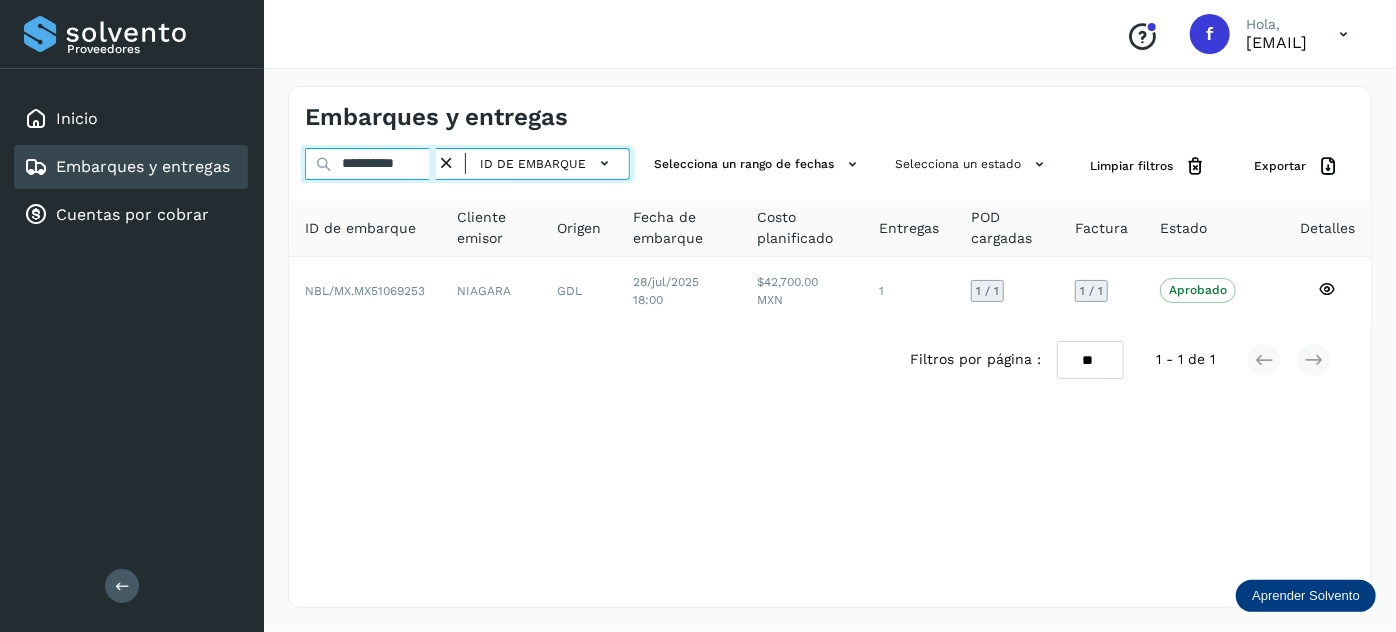 click on "**********" at bounding box center (370, 164) 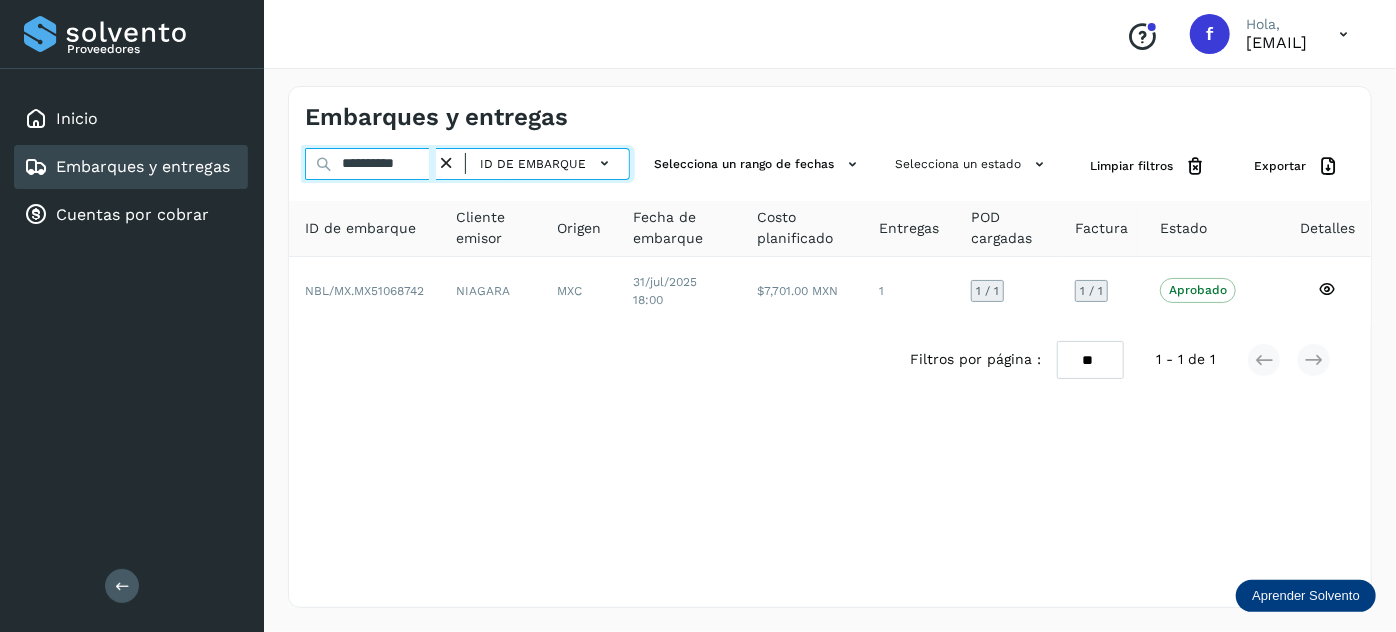 click on "**********" at bounding box center (370, 164) 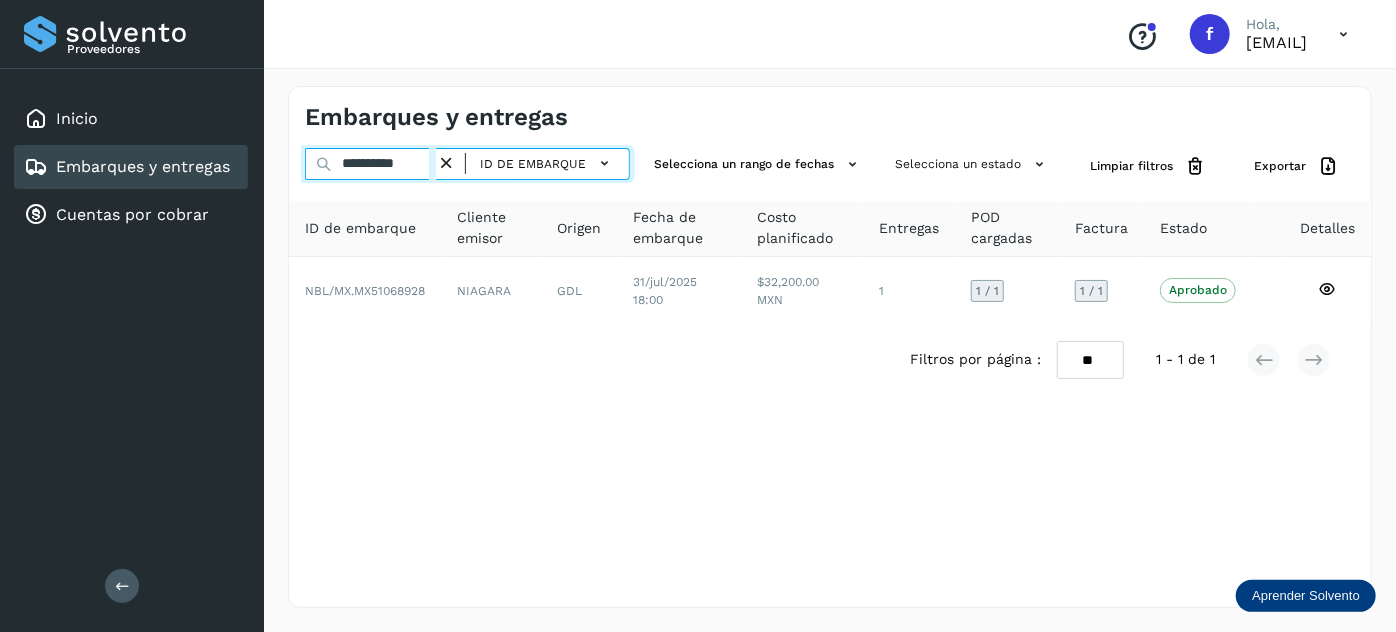 click on "**********" at bounding box center [370, 164] 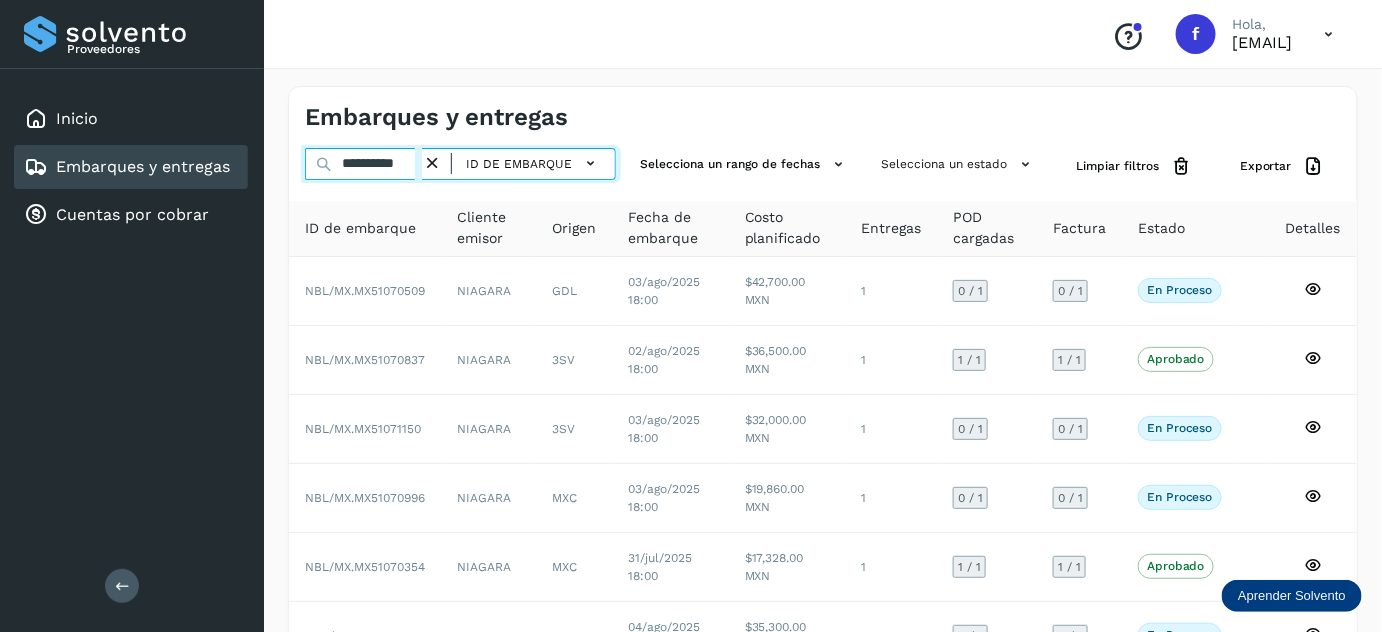 click on "**********" at bounding box center [363, 164] 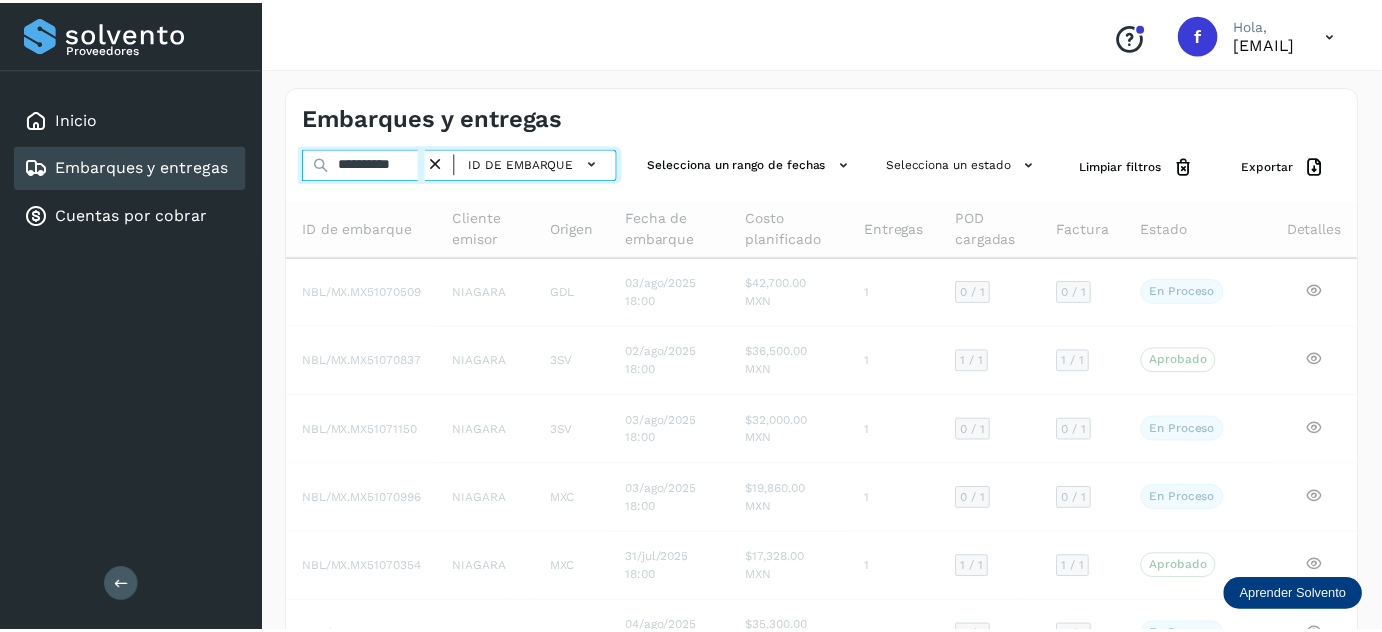 scroll, scrollTop: 0, scrollLeft: 0, axis: both 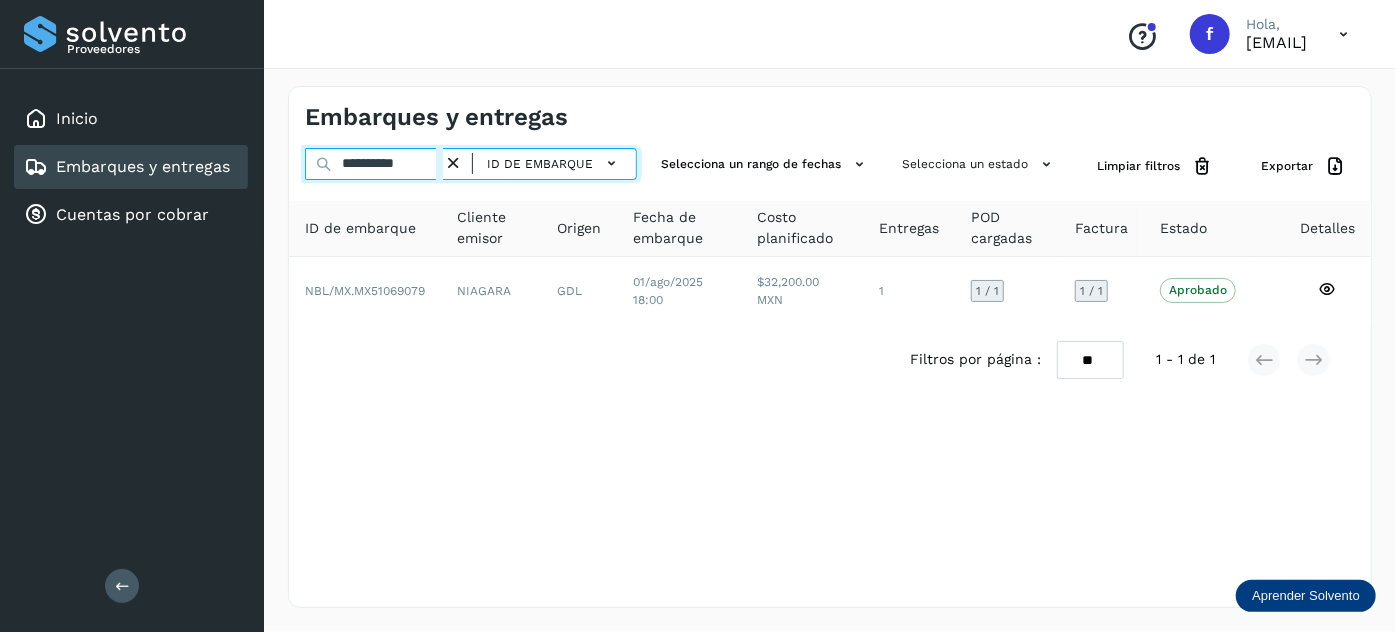 click on "**********" at bounding box center [374, 164] 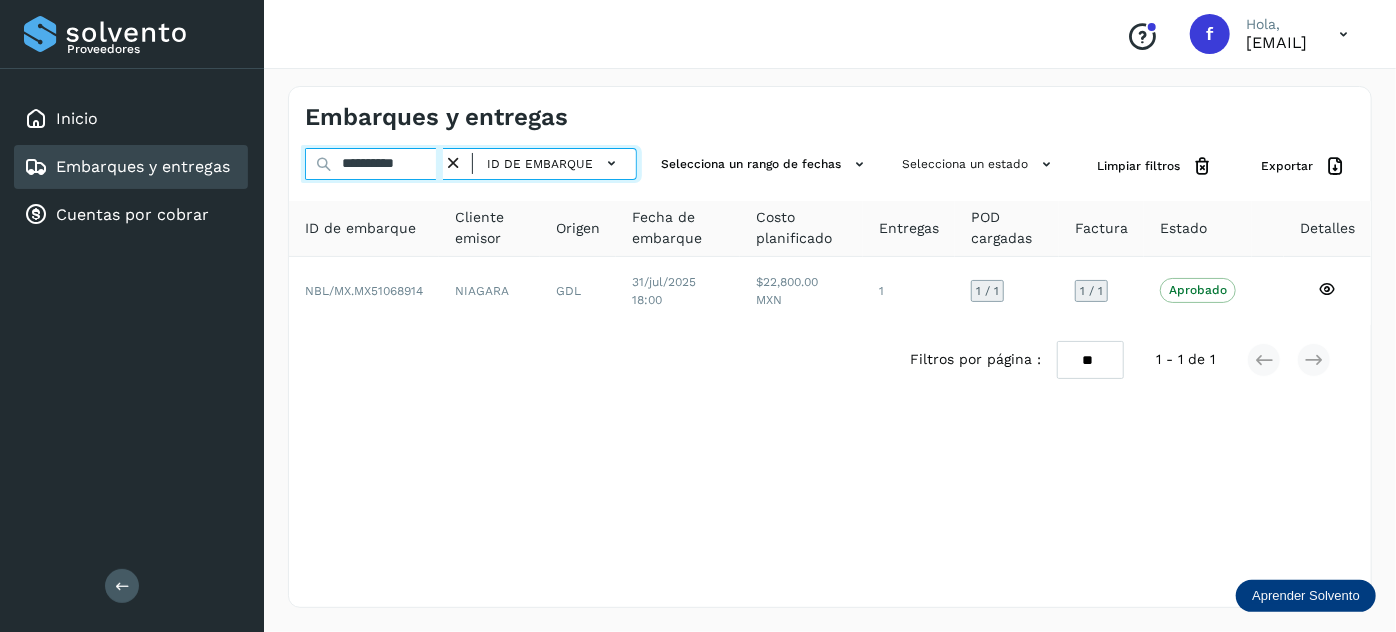 click on "**********" at bounding box center [374, 164] 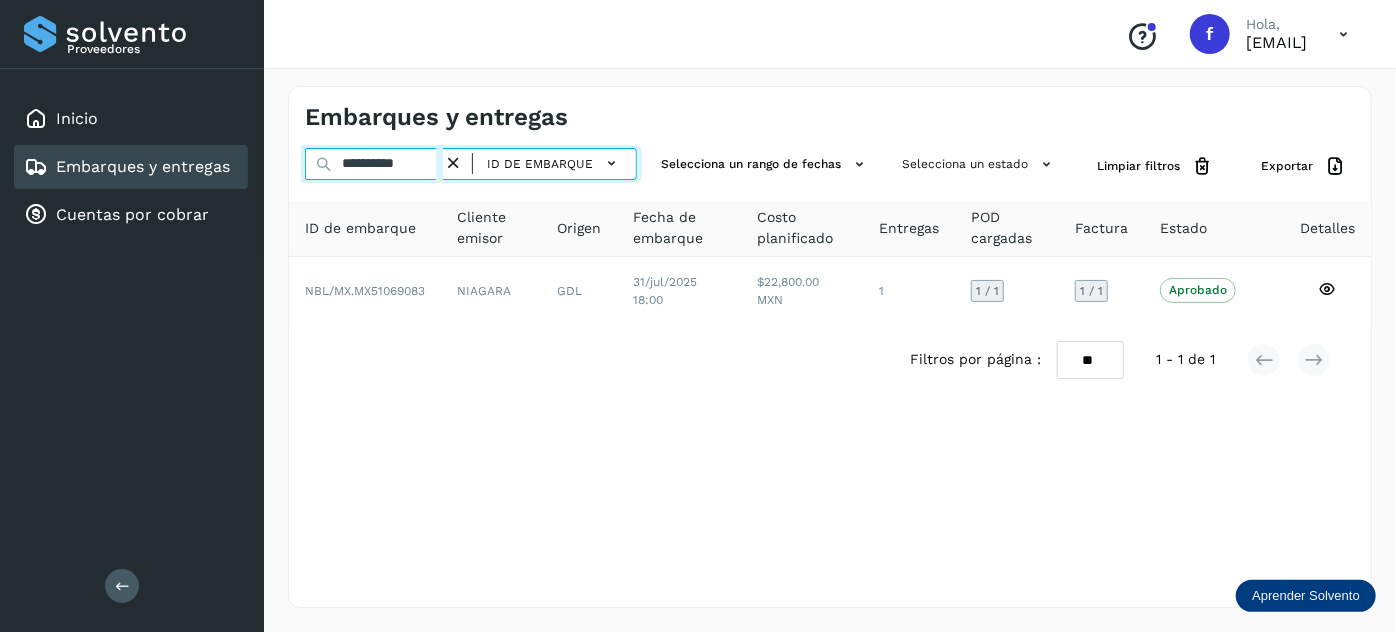 click on "**********" at bounding box center (374, 164) 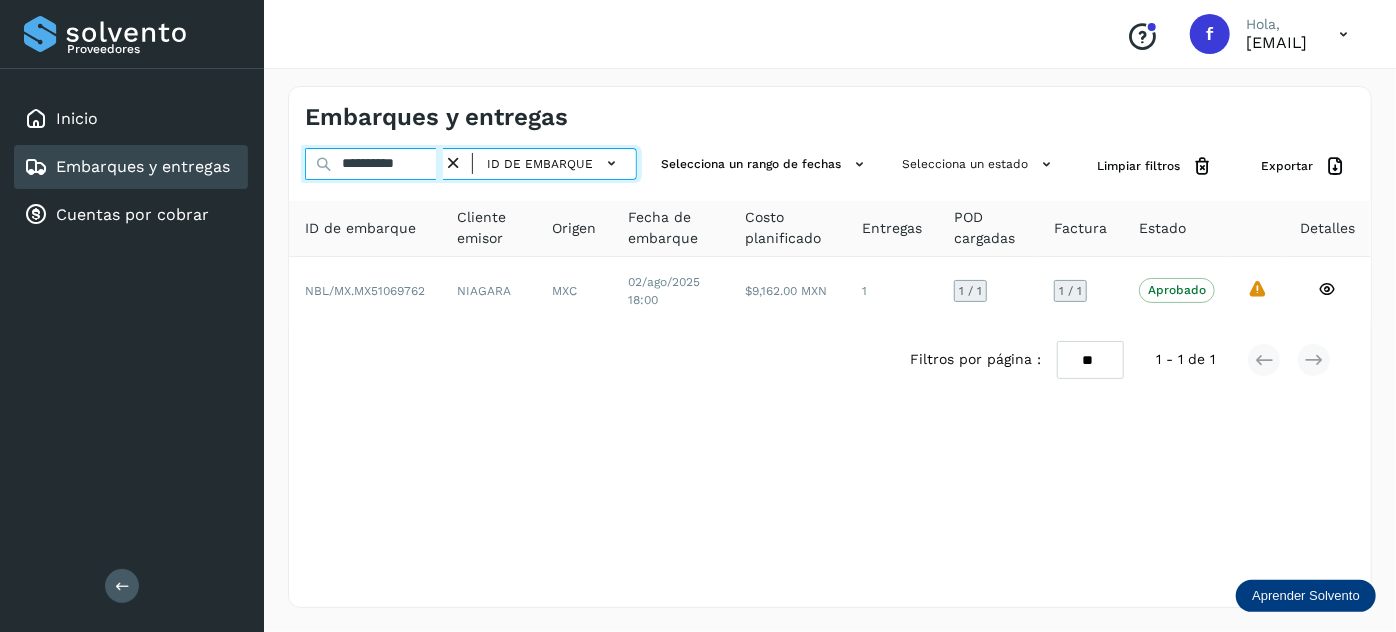 click on "**********" at bounding box center [374, 164] 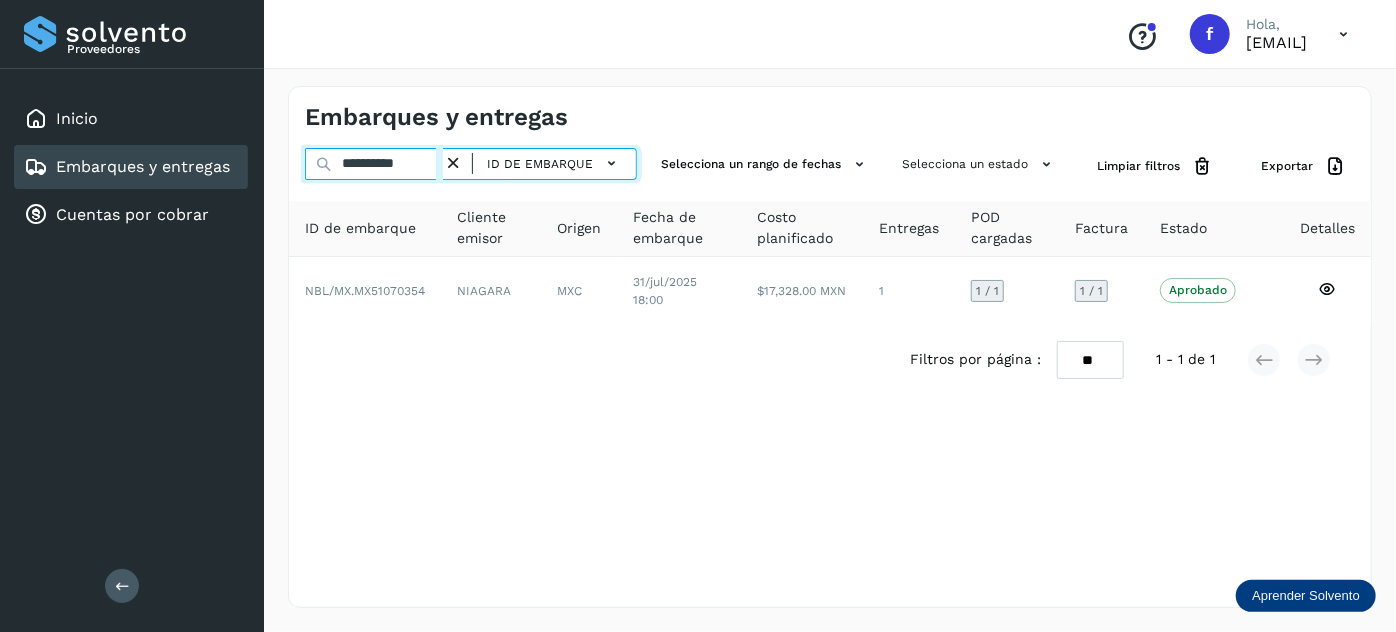 click on "**********" at bounding box center [374, 164] 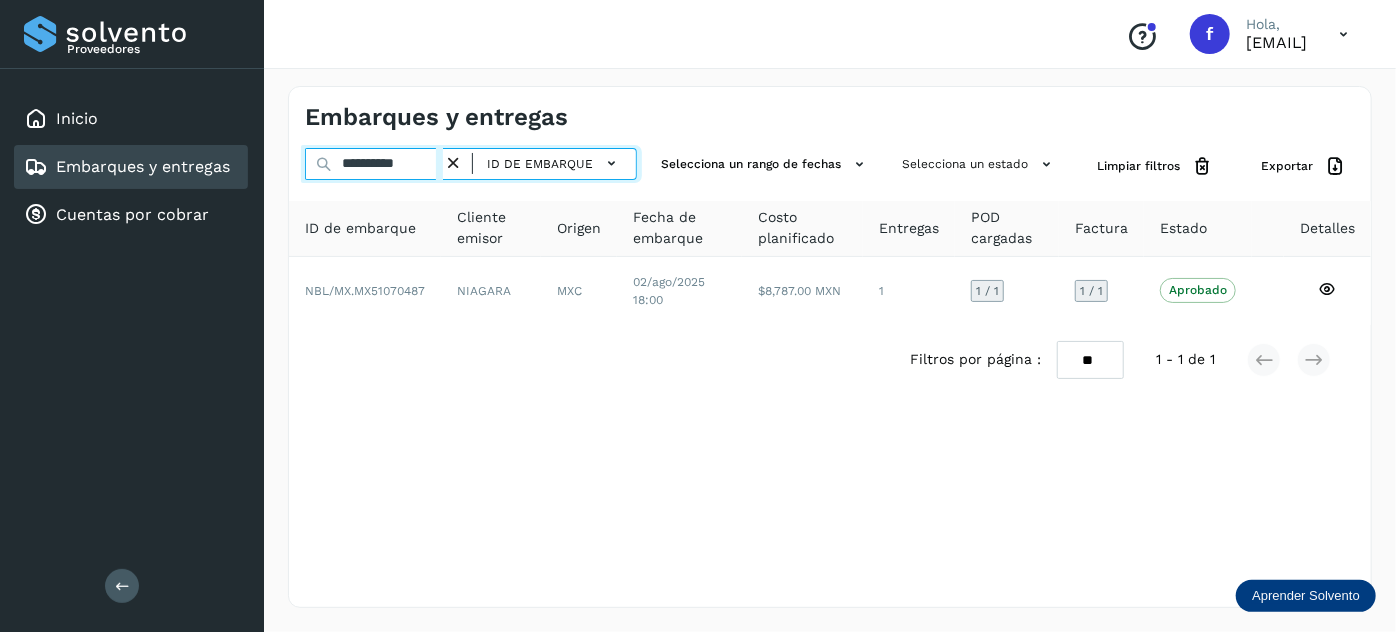 click on "**********" at bounding box center (374, 164) 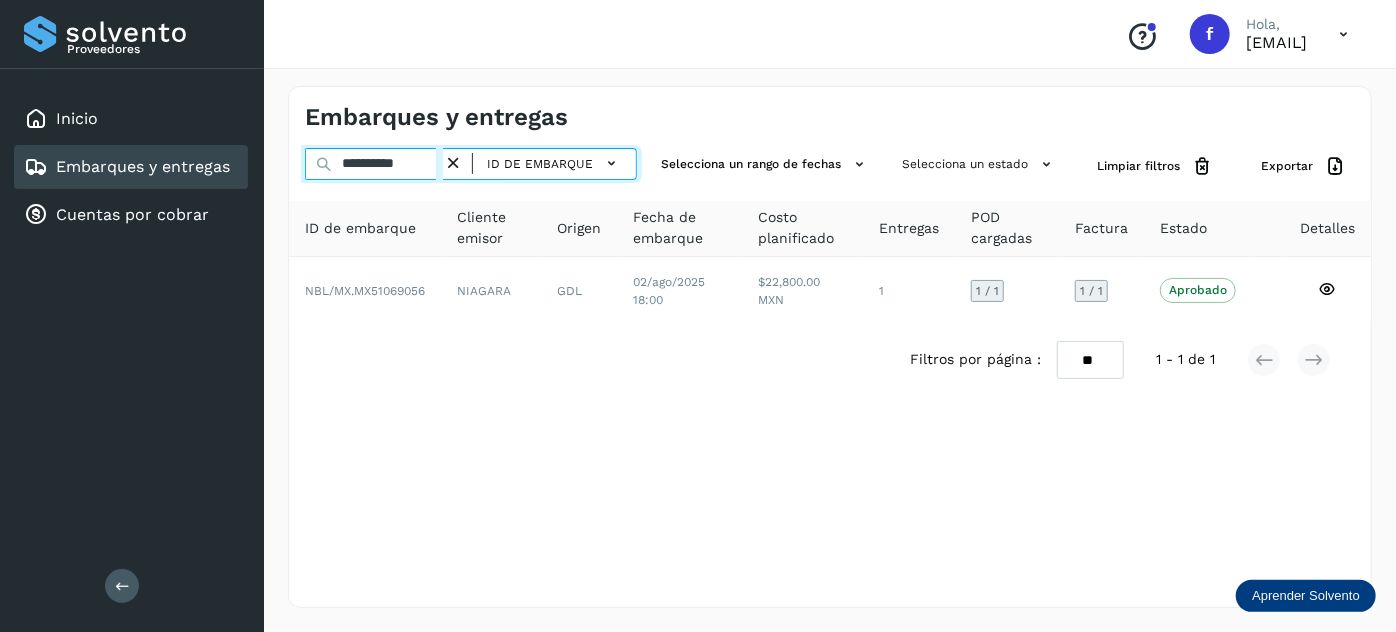 click on "**********" at bounding box center [374, 164] 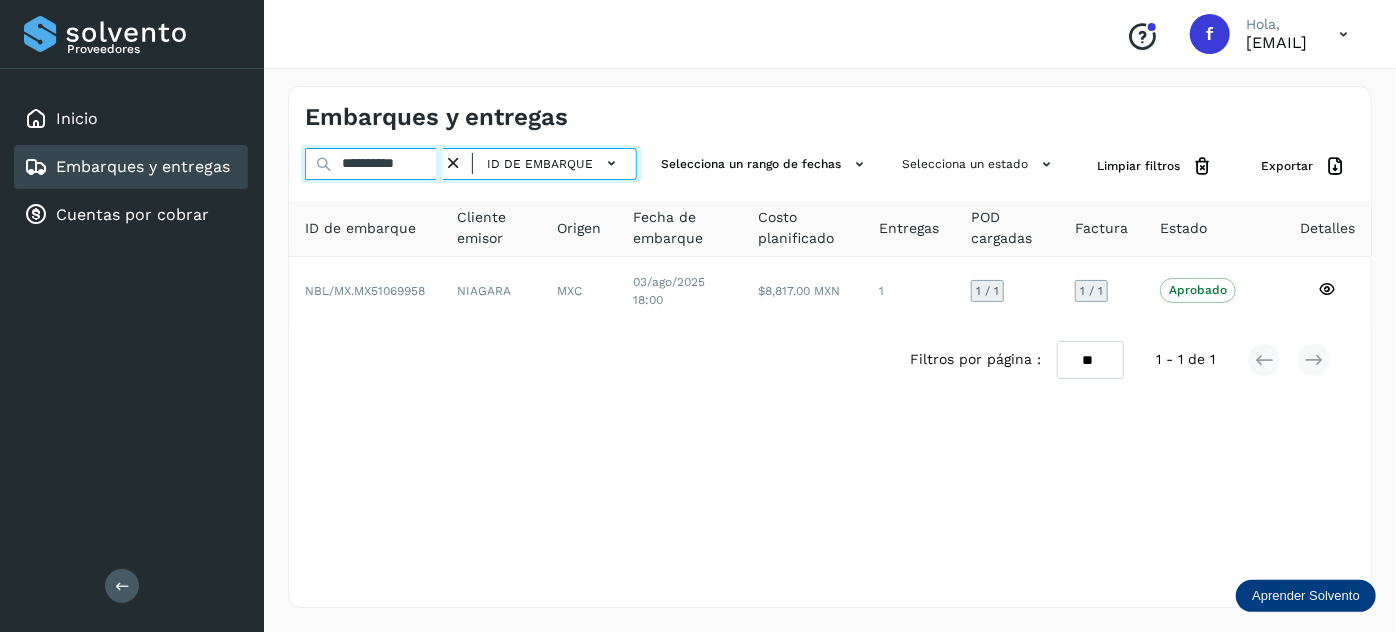 click on "**********" at bounding box center (374, 164) 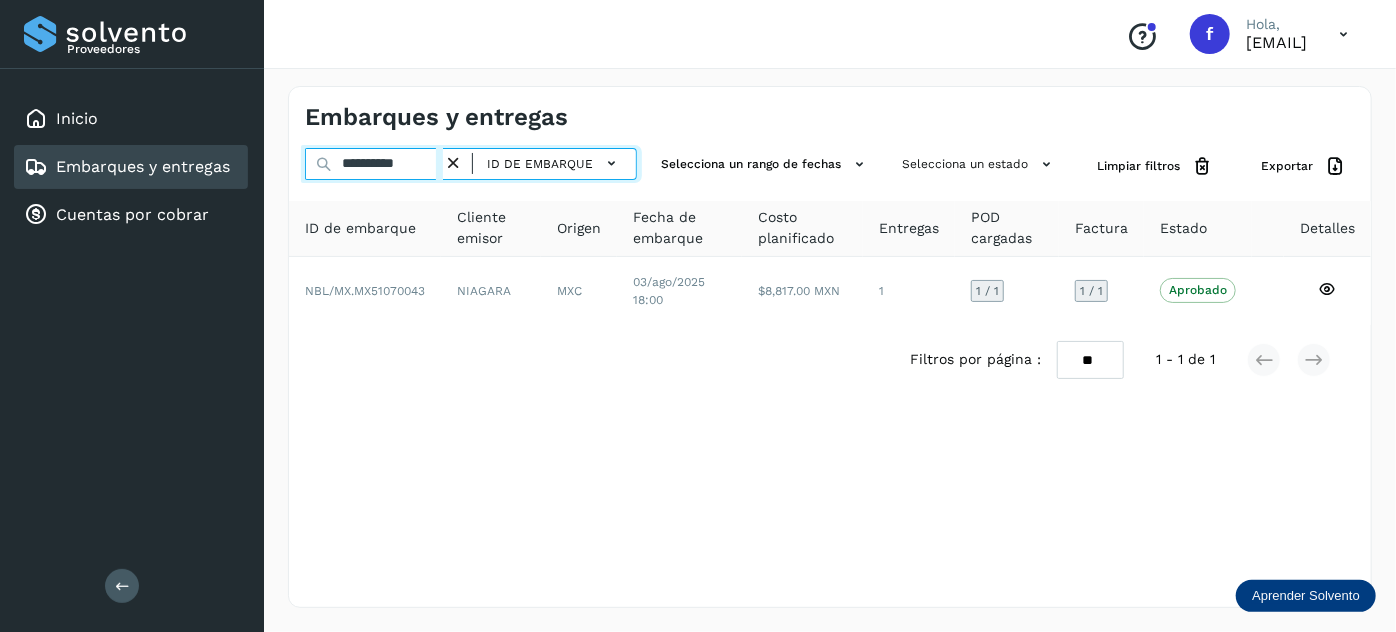 click on "**********" at bounding box center [374, 164] 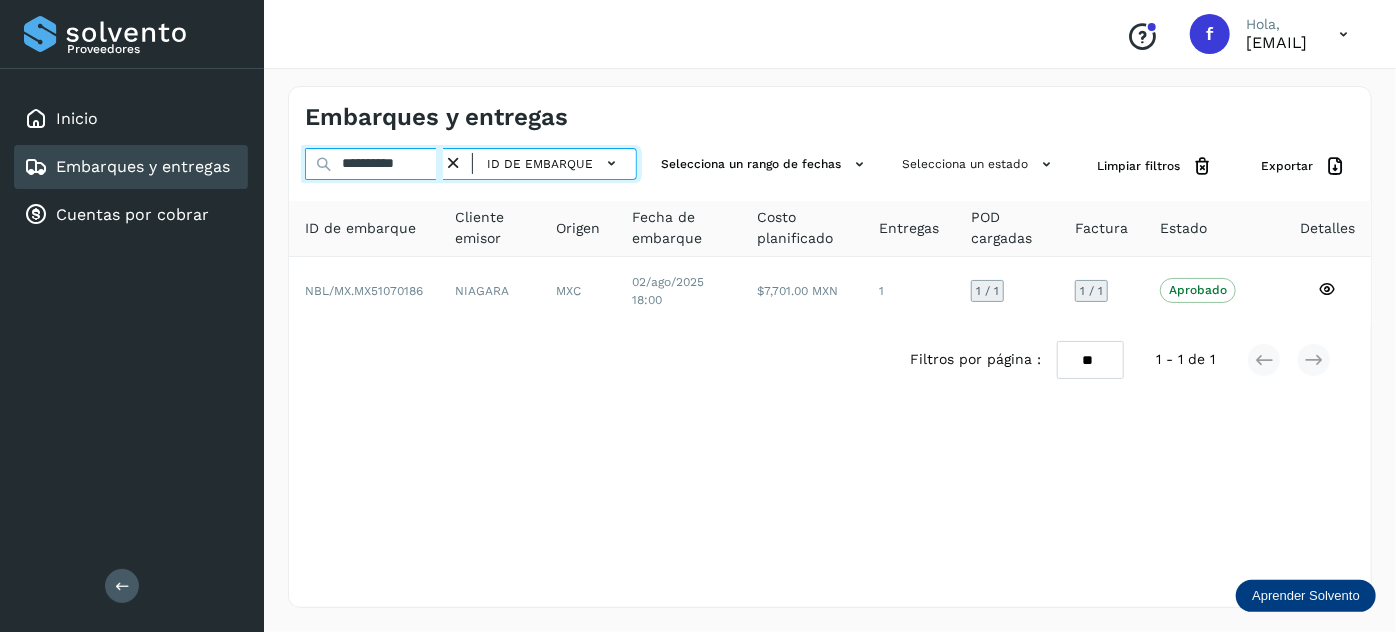 click on "**********" at bounding box center [374, 164] 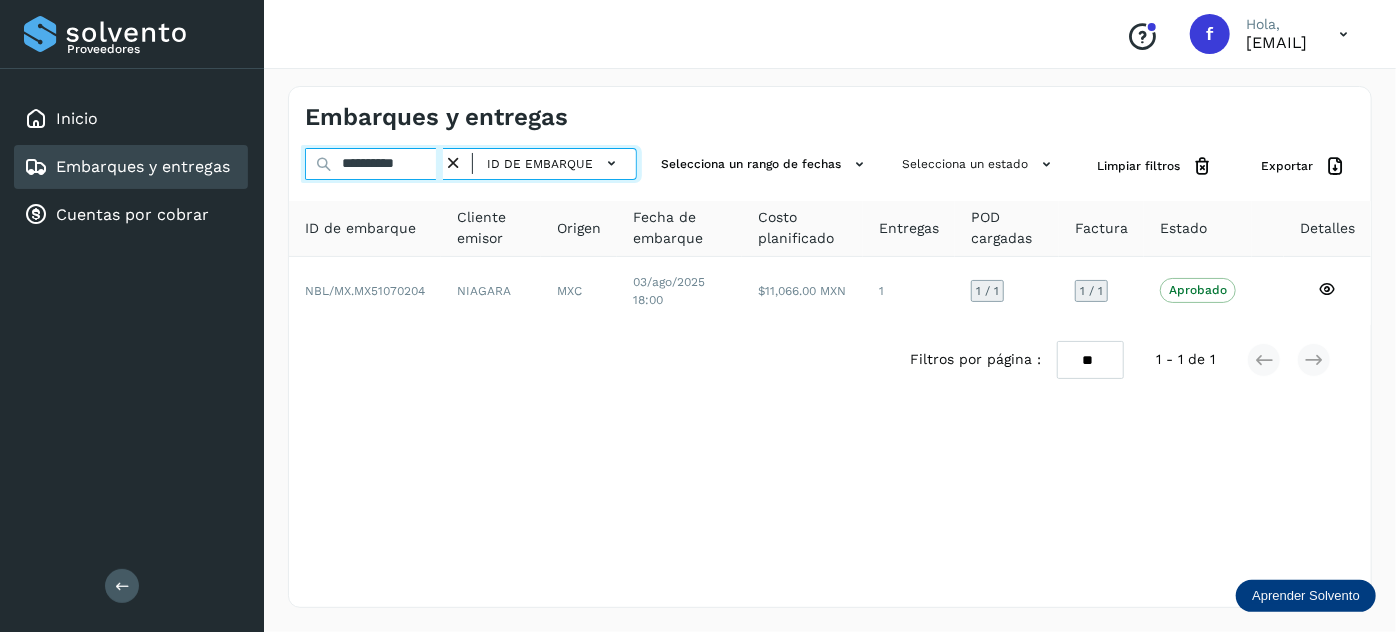 click on "**********" at bounding box center (374, 164) 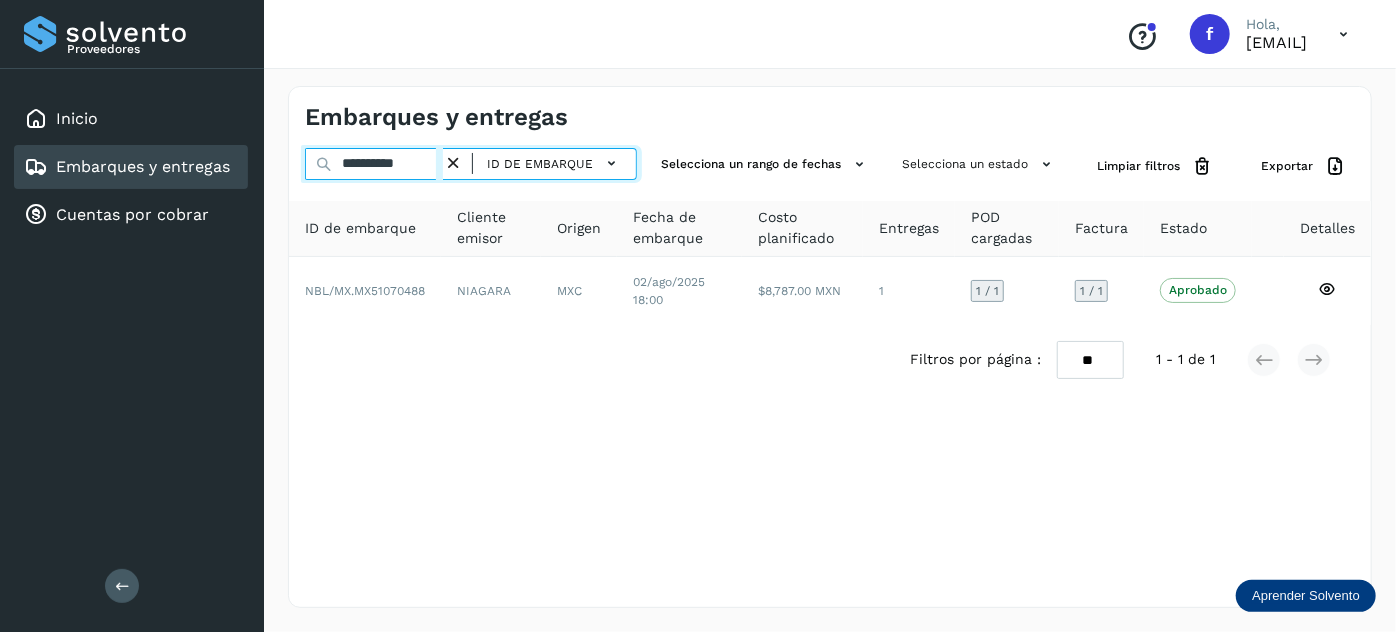 click on "**********" at bounding box center (374, 164) 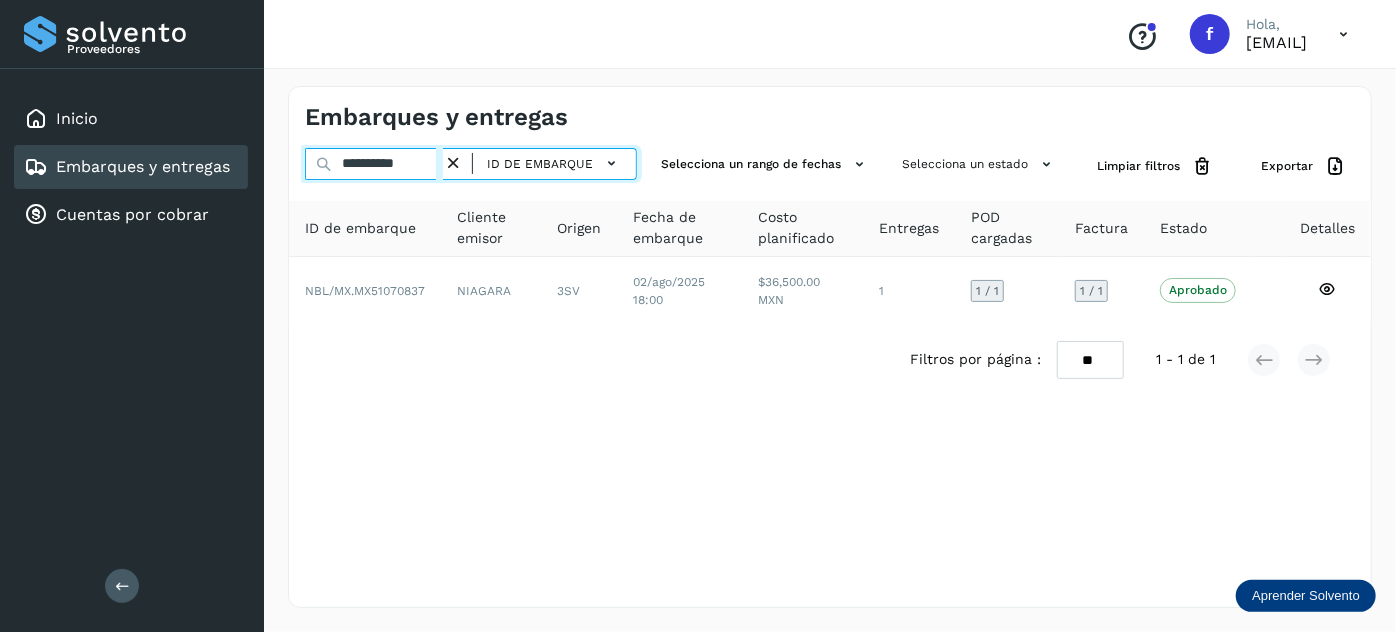 click on "**********" at bounding box center (374, 164) 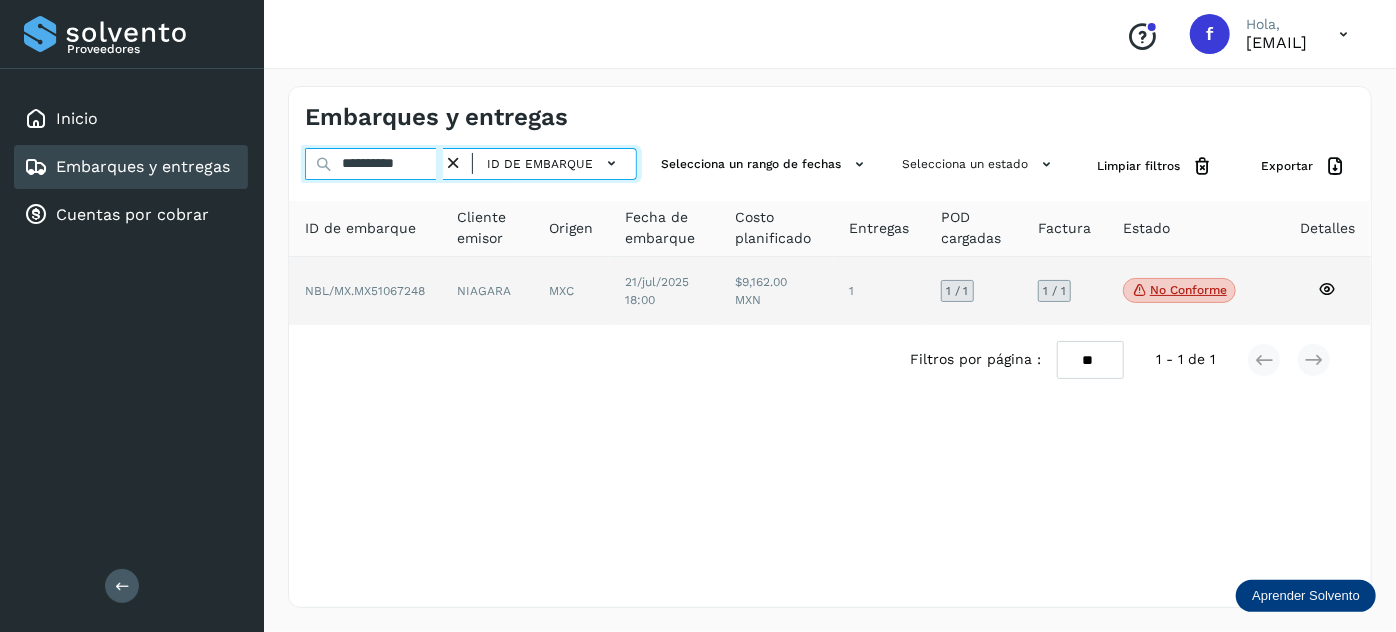 type on "**********" 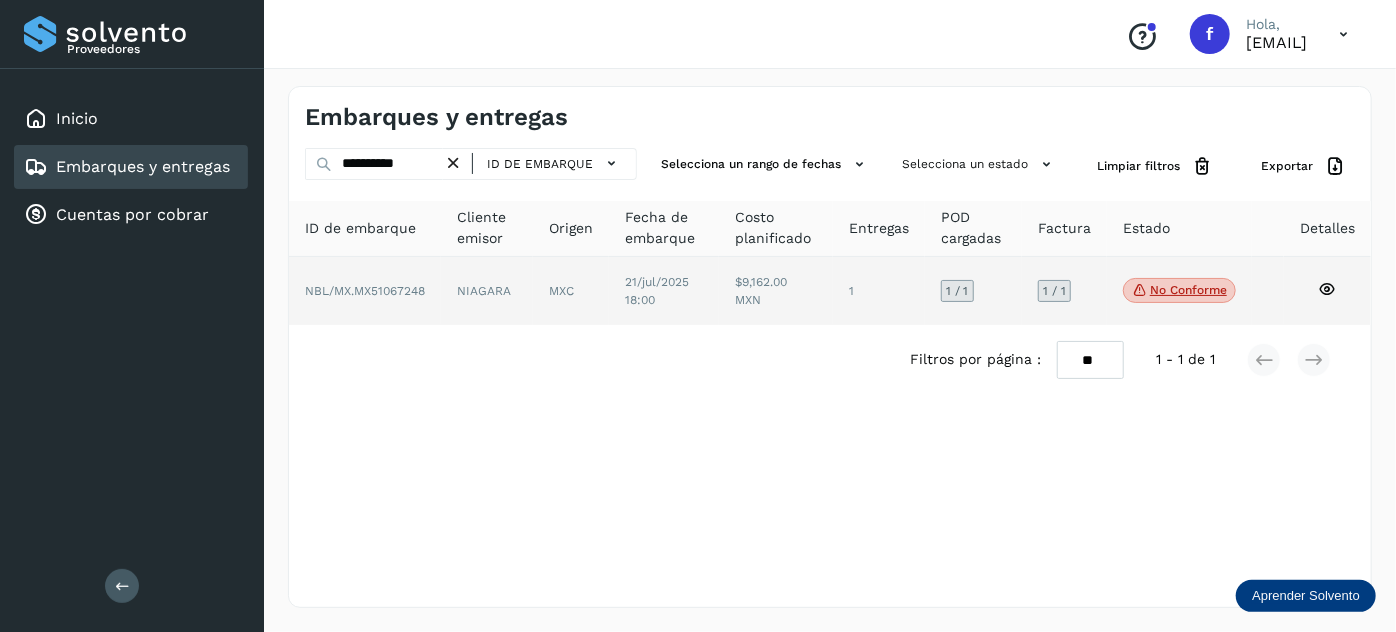 click on "MXC" 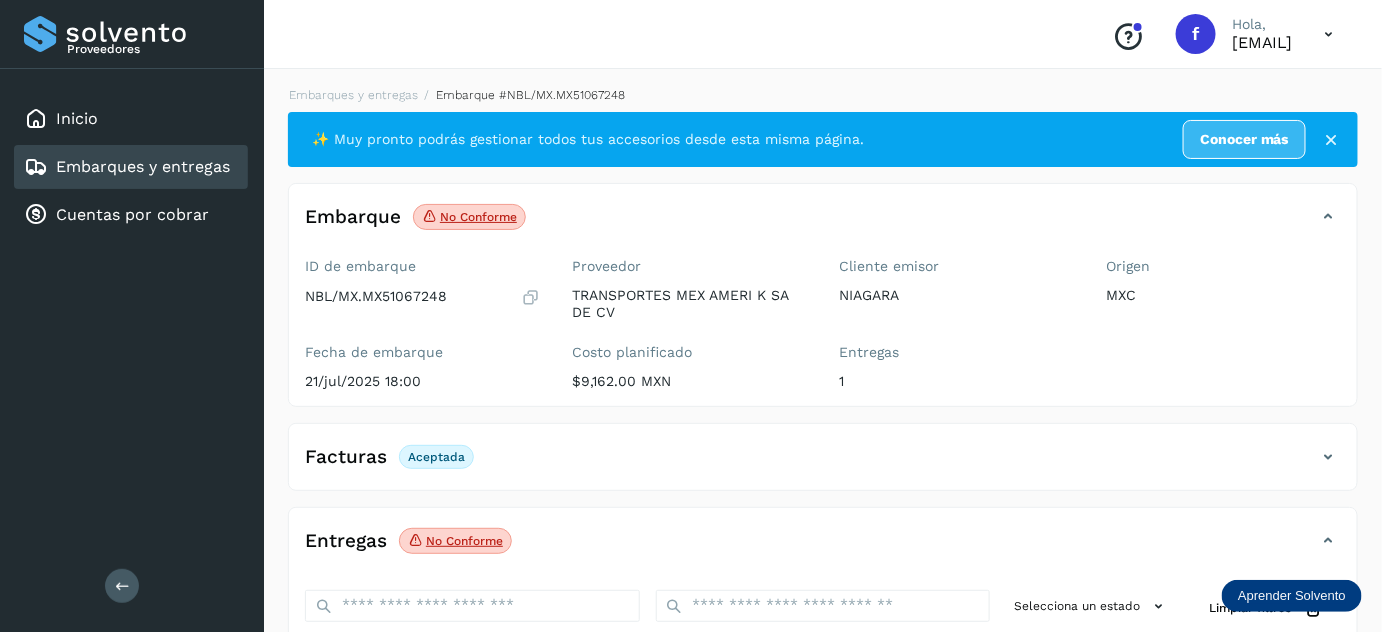 scroll, scrollTop: 325, scrollLeft: 0, axis: vertical 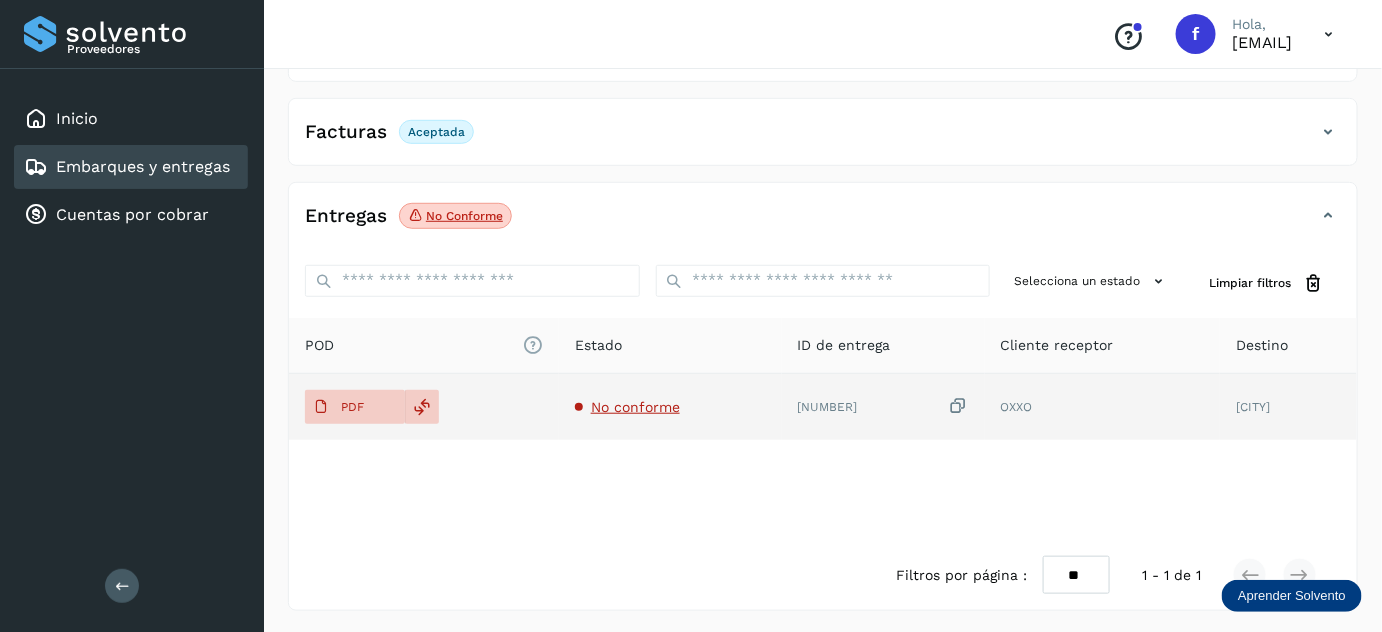 click on "No conforme" 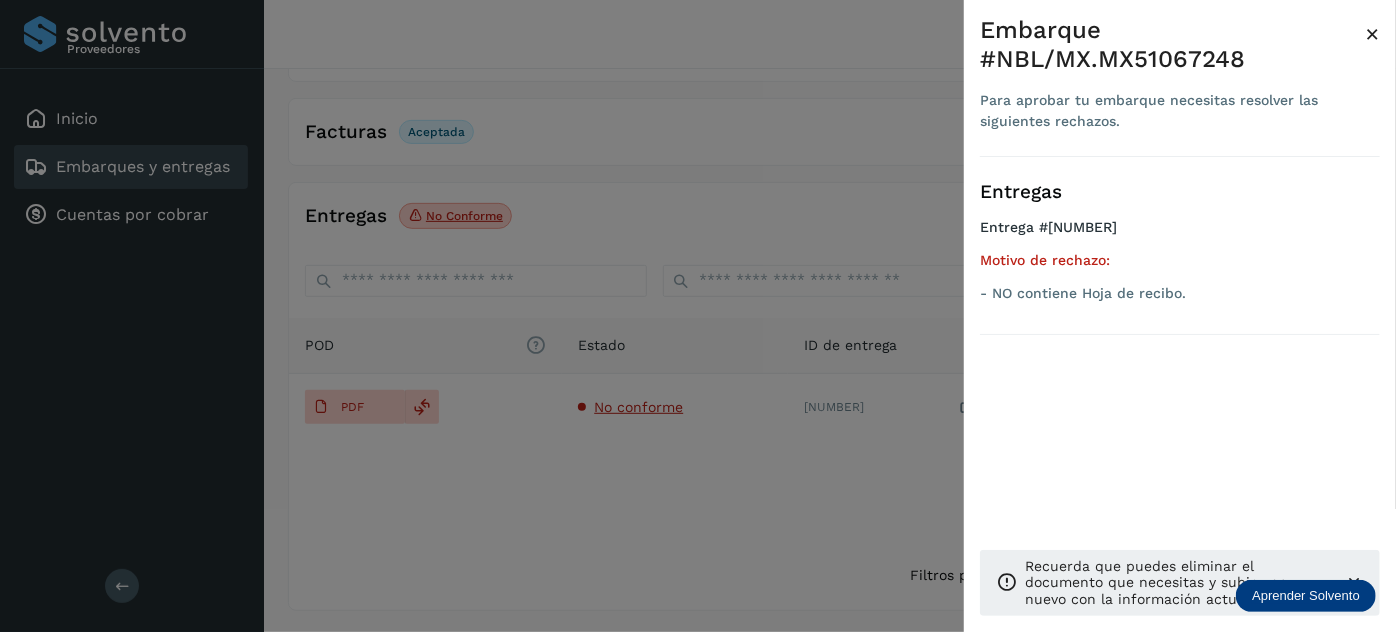 click on "×" at bounding box center [1372, 34] 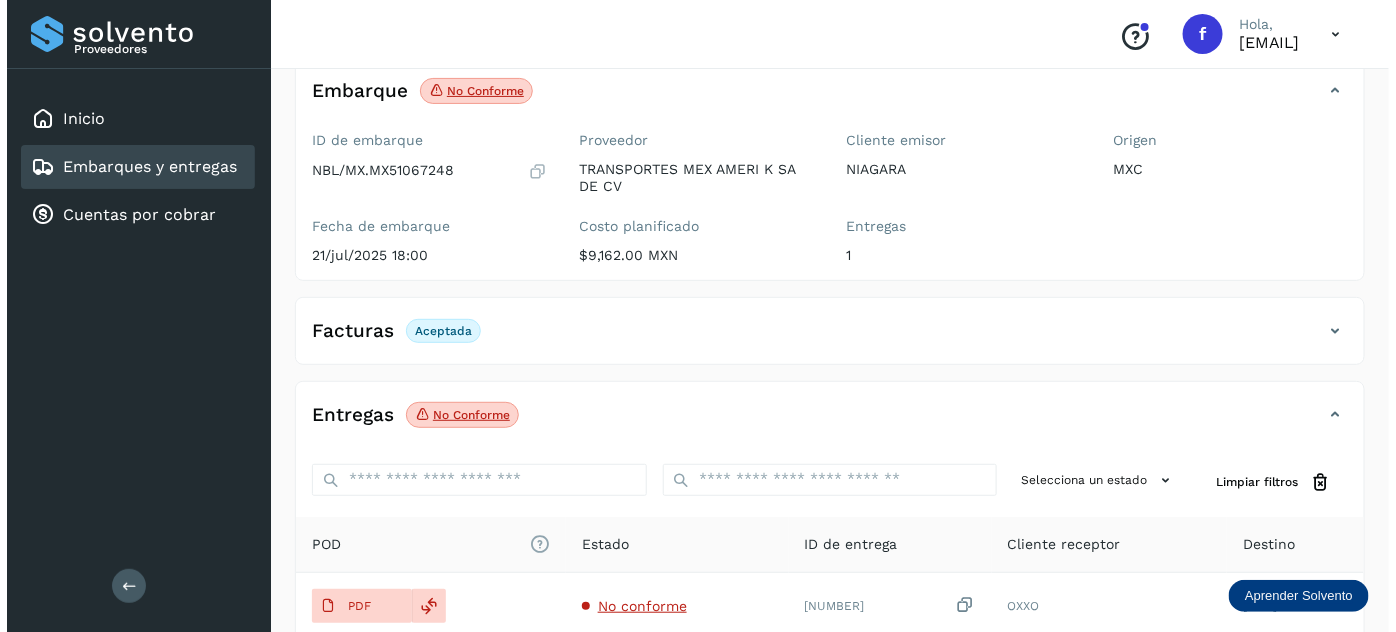 scroll, scrollTop: 0, scrollLeft: 0, axis: both 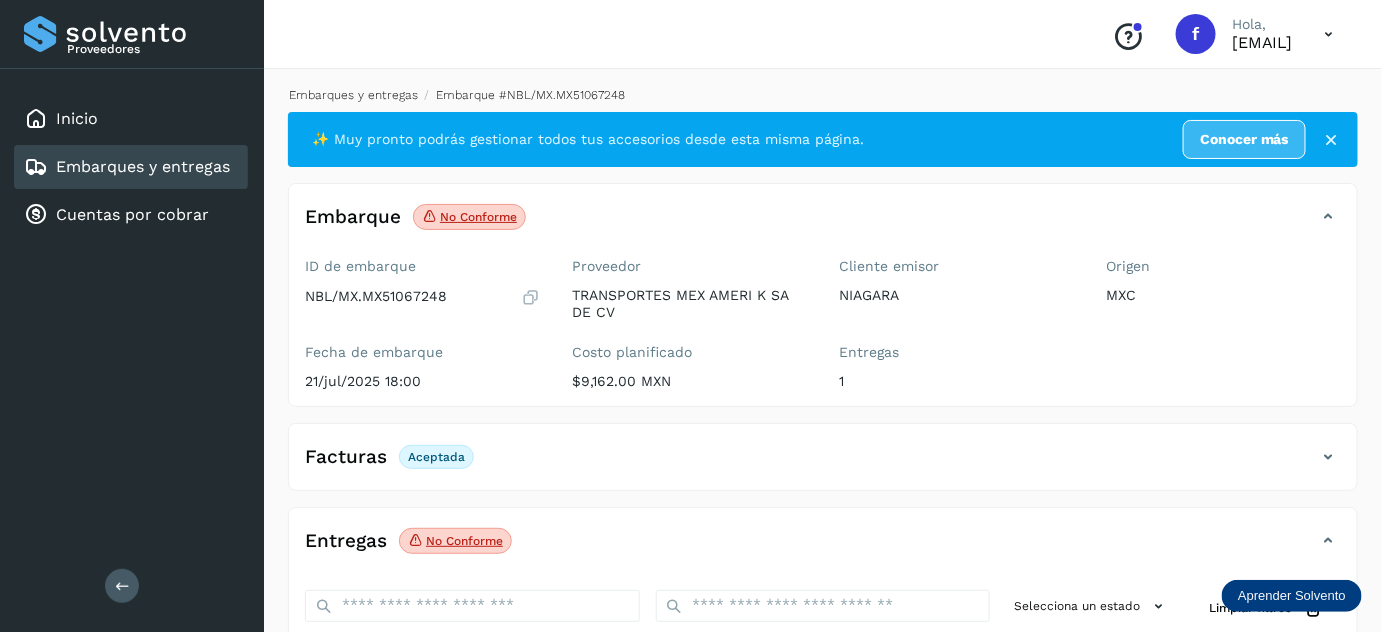 click on "Embarques y entregas" at bounding box center [353, 95] 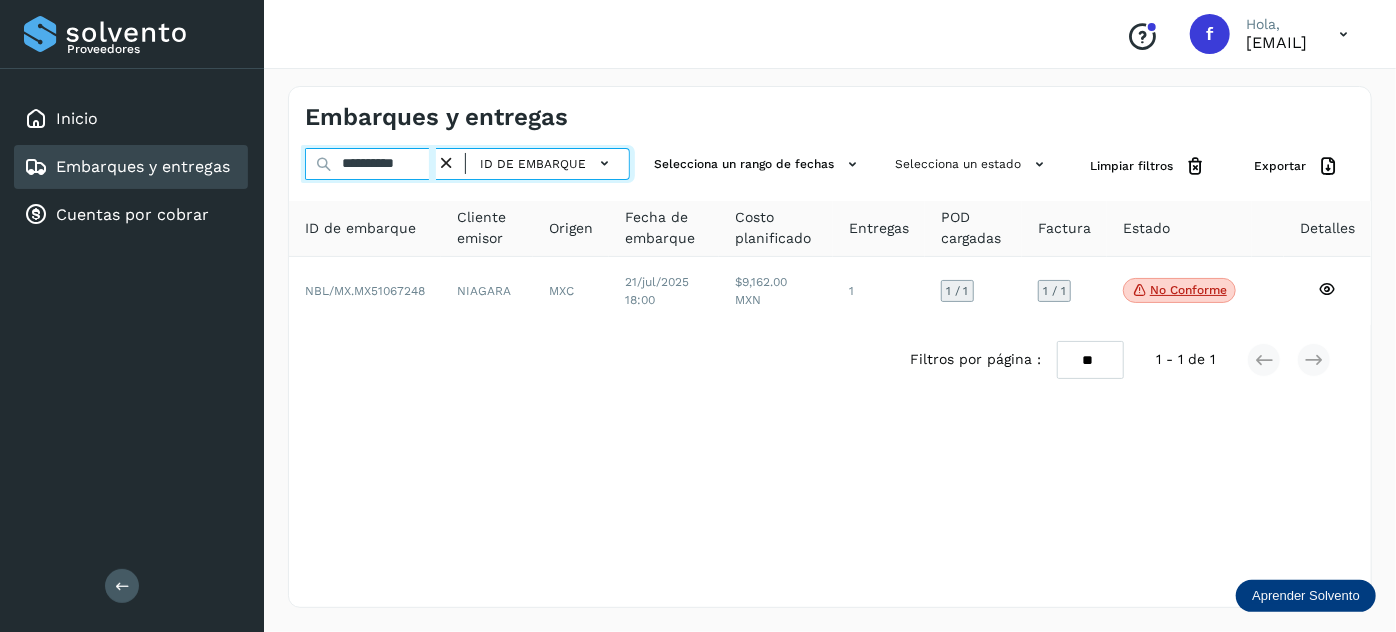click on "**********" at bounding box center (370, 164) 